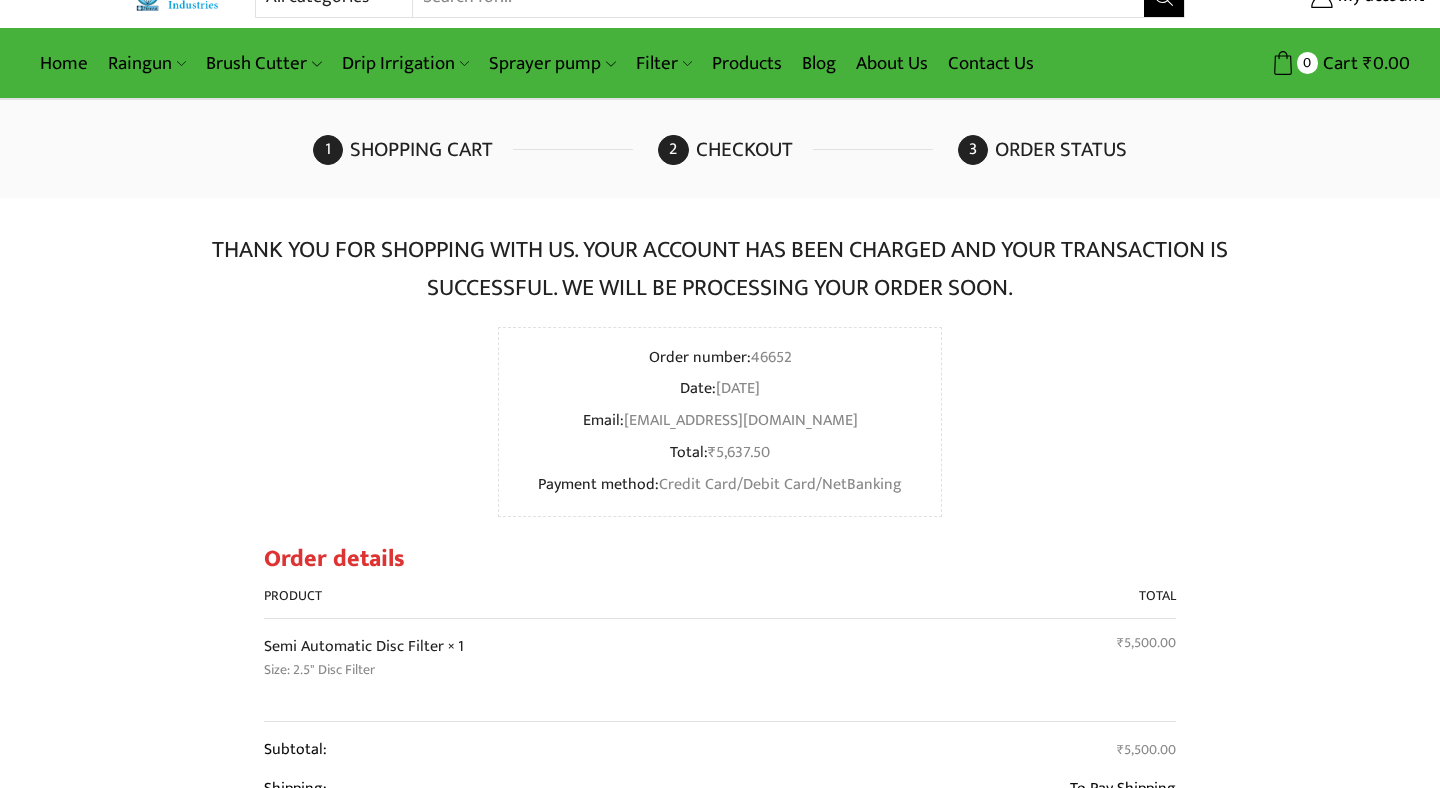 scroll, scrollTop: 0, scrollLeft: 0, axis: both 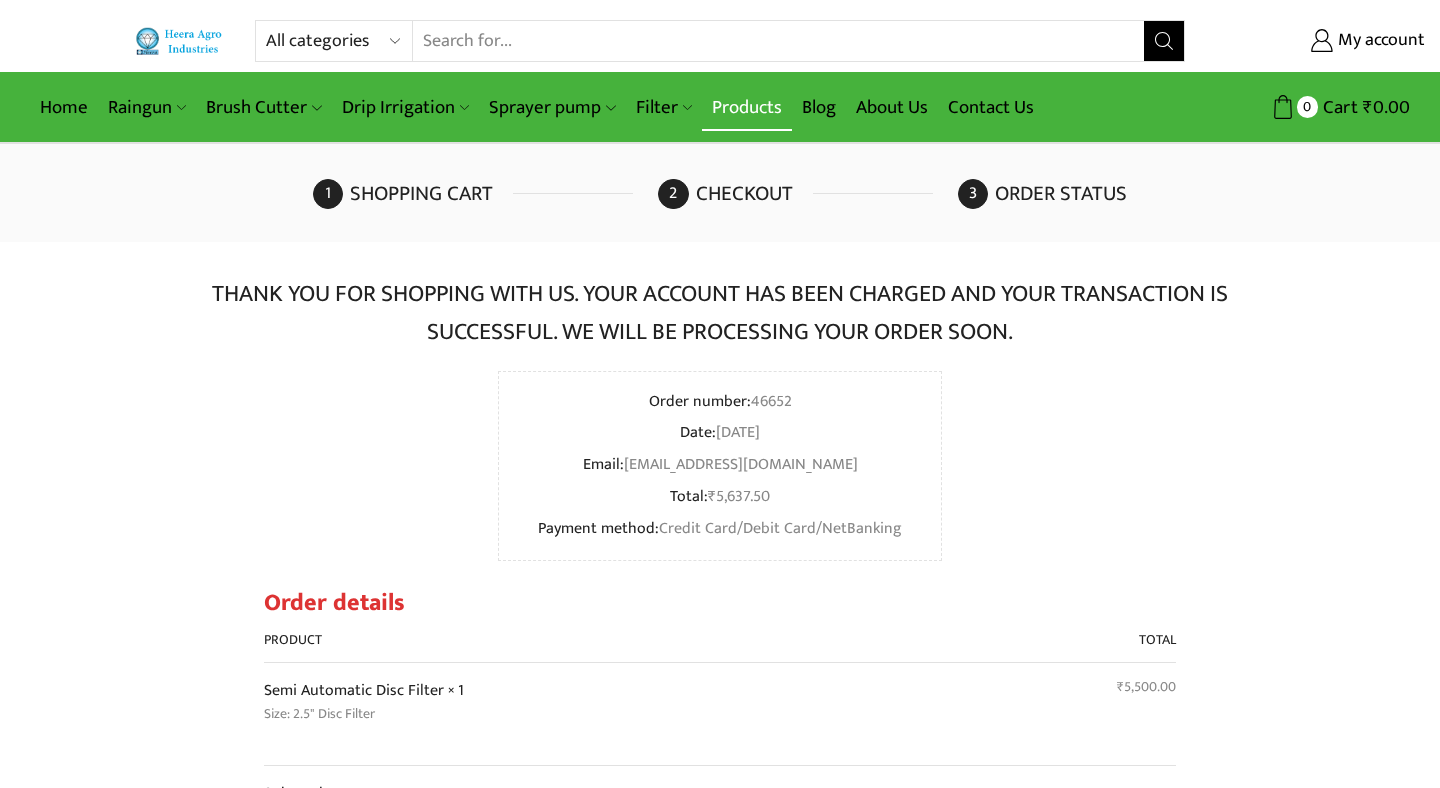click on "Products" at bounding box center (747, 107) 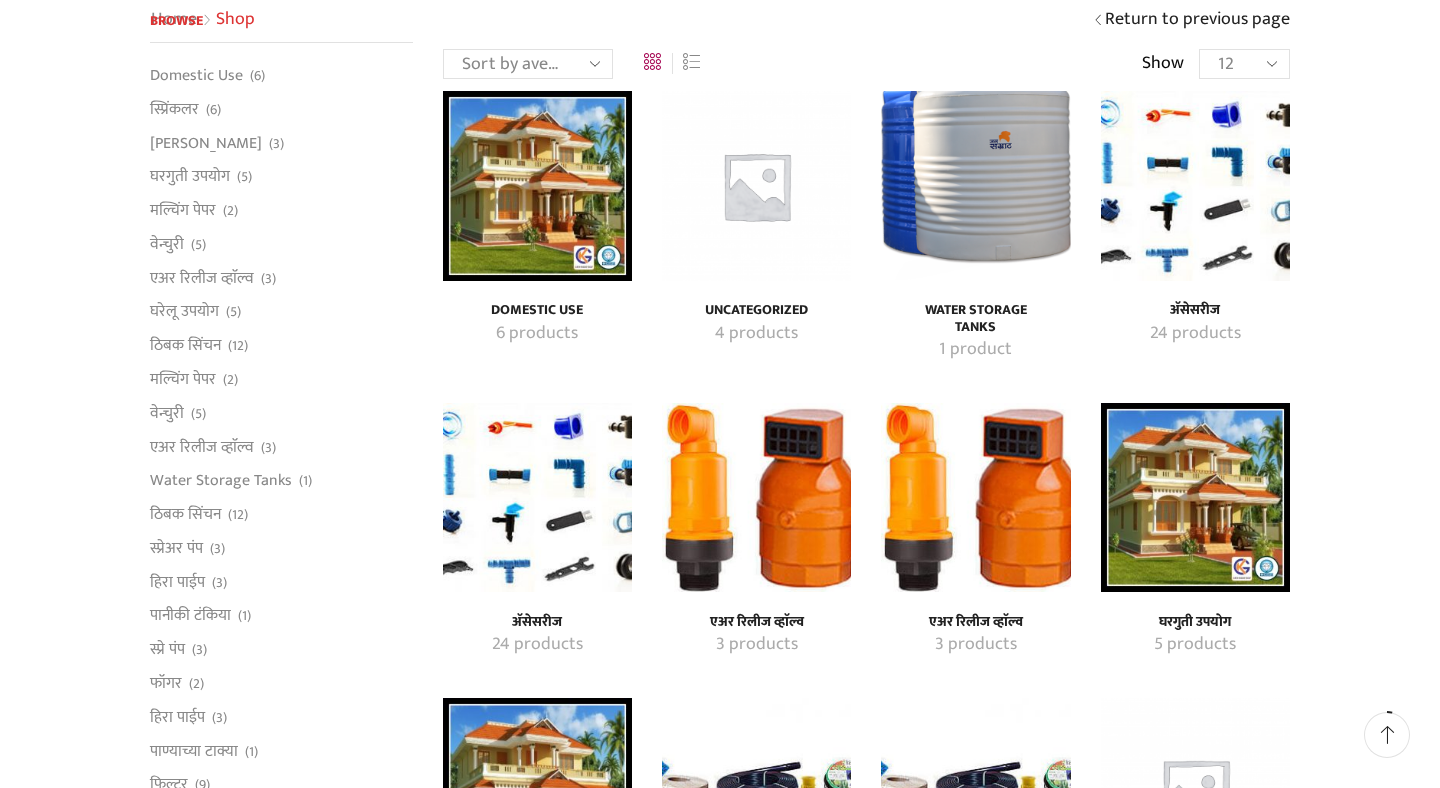 scroll, scrollTop: 191, scrollLeft: 0, axis: vertical 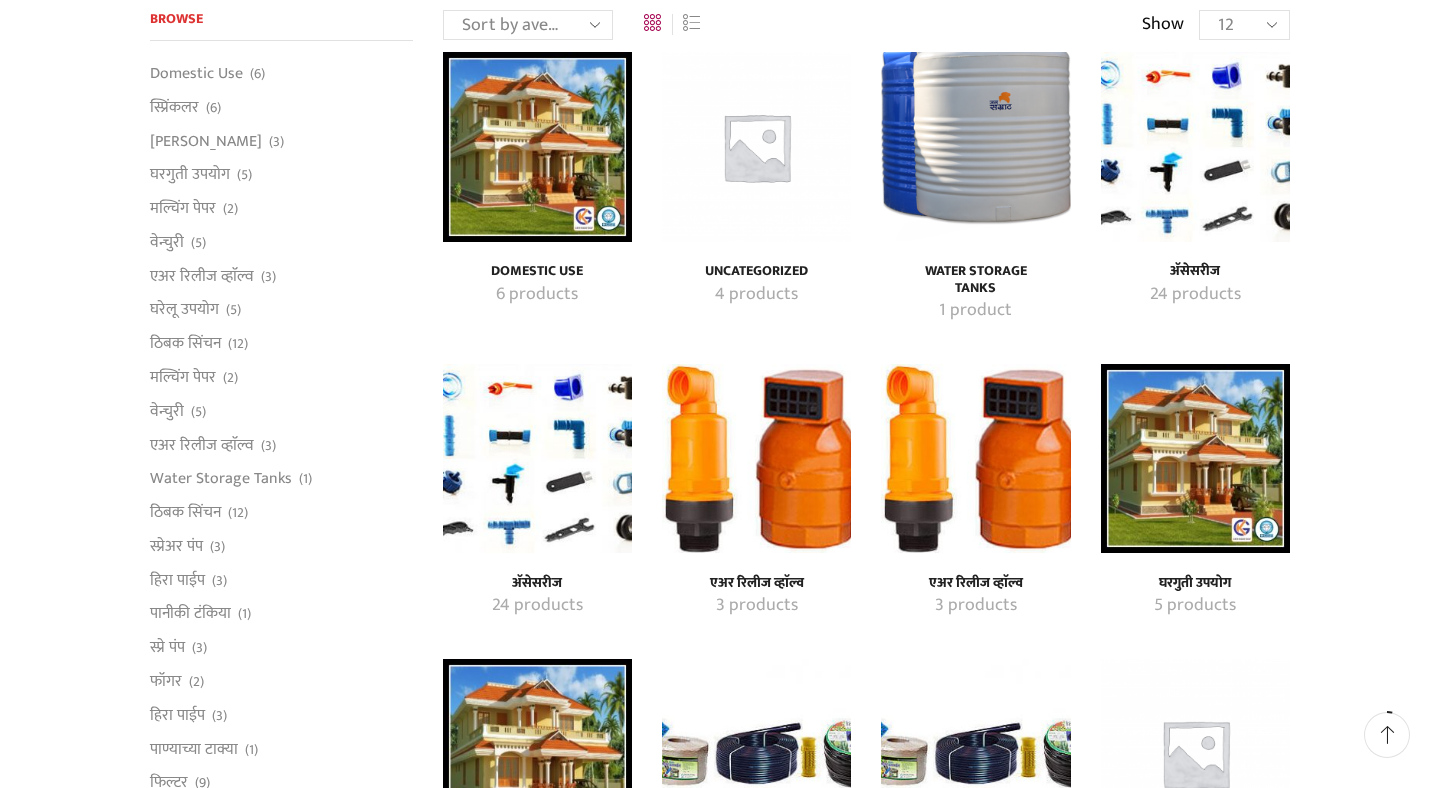 click on "अ‍ॅसेसरीज" at bounding box center (1195, 271) 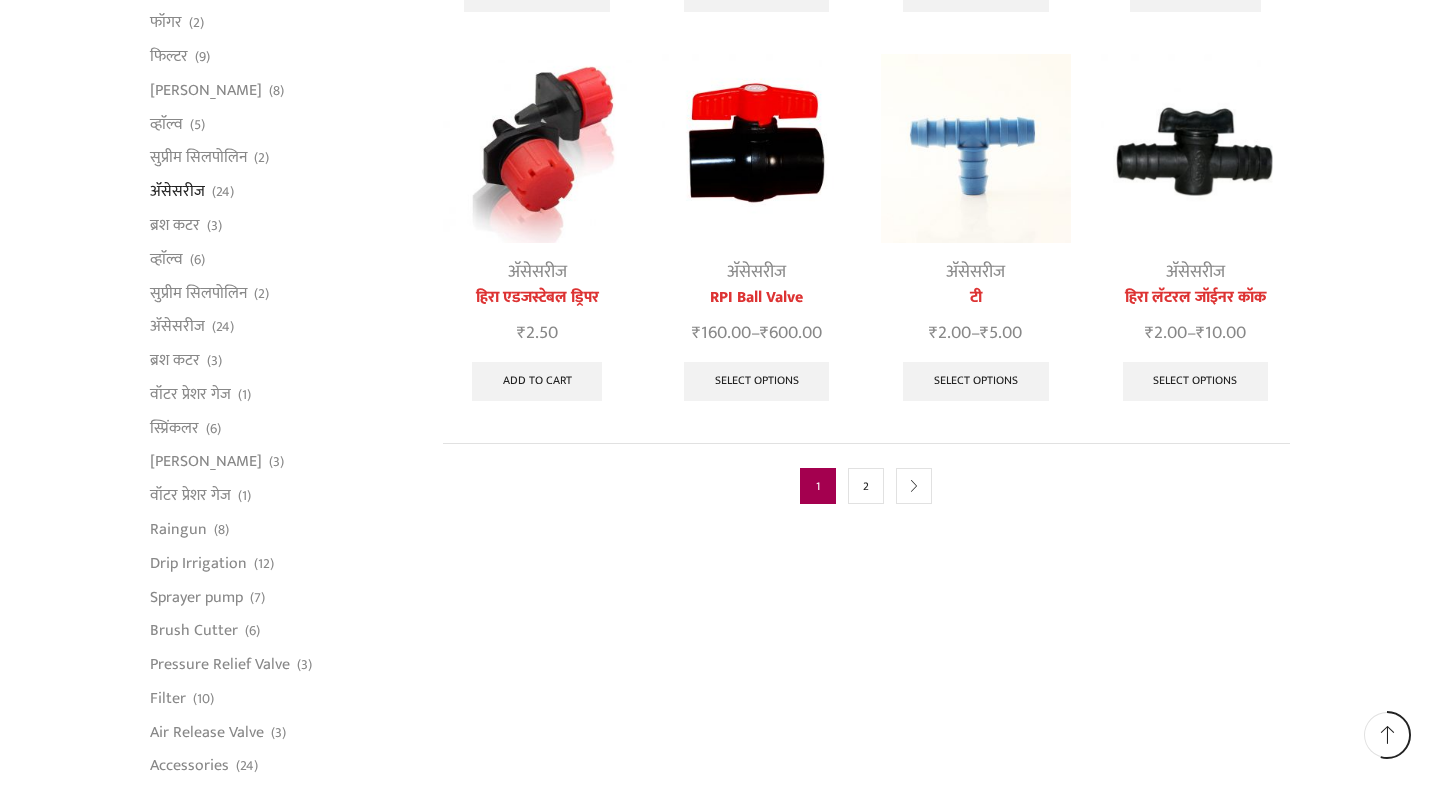 scroll, scrollTop: 1018, scrollLeft: 0, axis: vertical 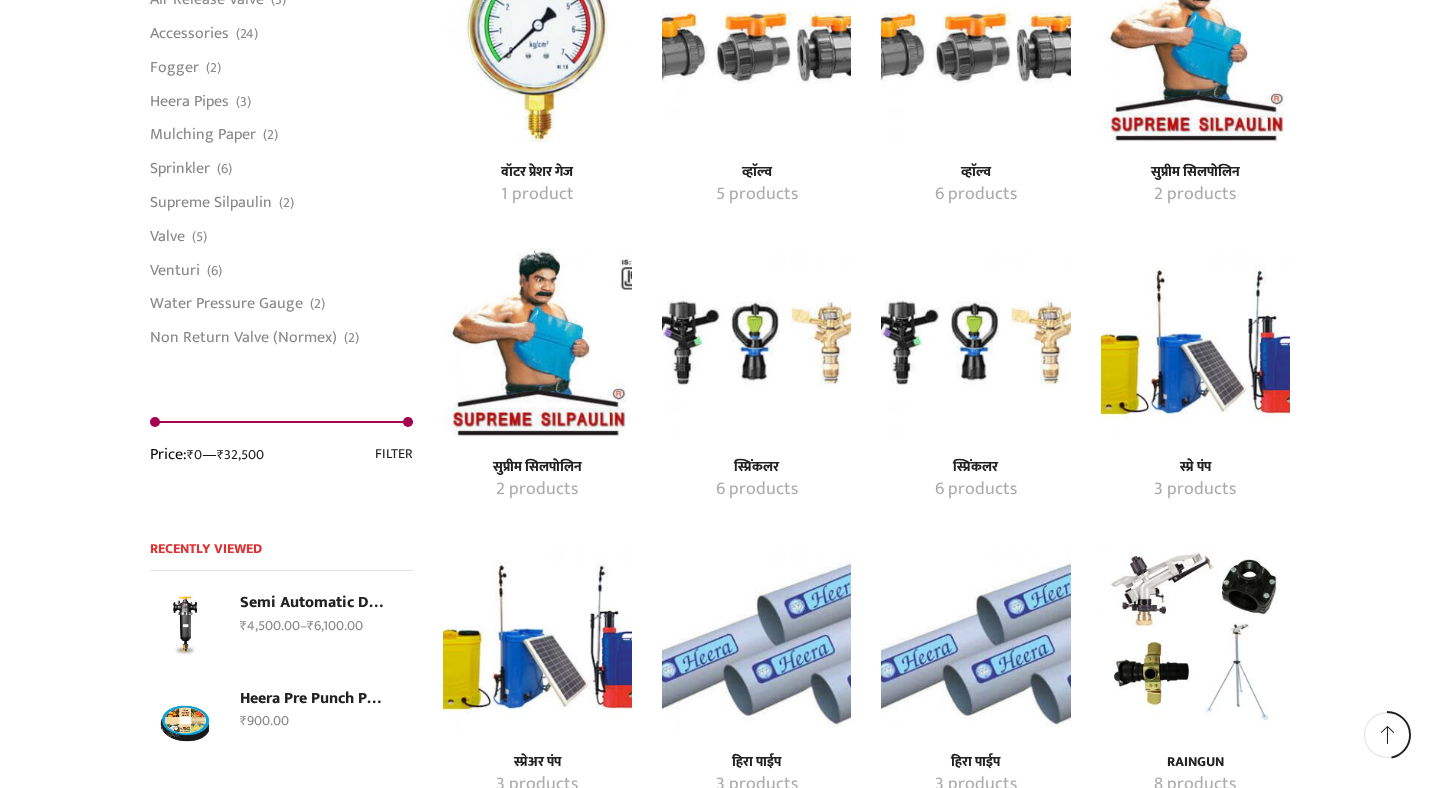 click on "सुप्रीम सिलपोलिन" at bounding box center [537, 467] 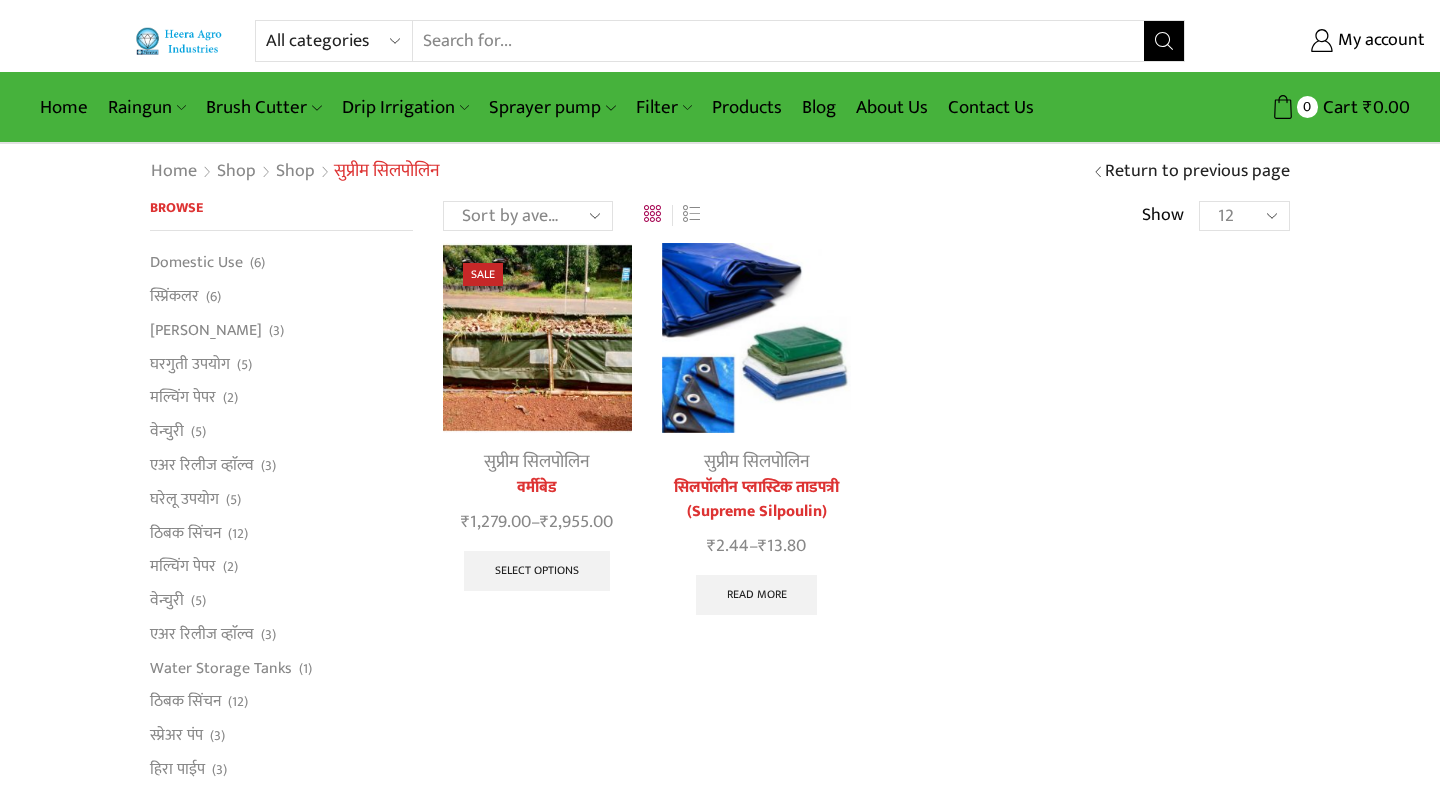 scroll, scrollTop: 0, scrollLeft: 0, axis: both 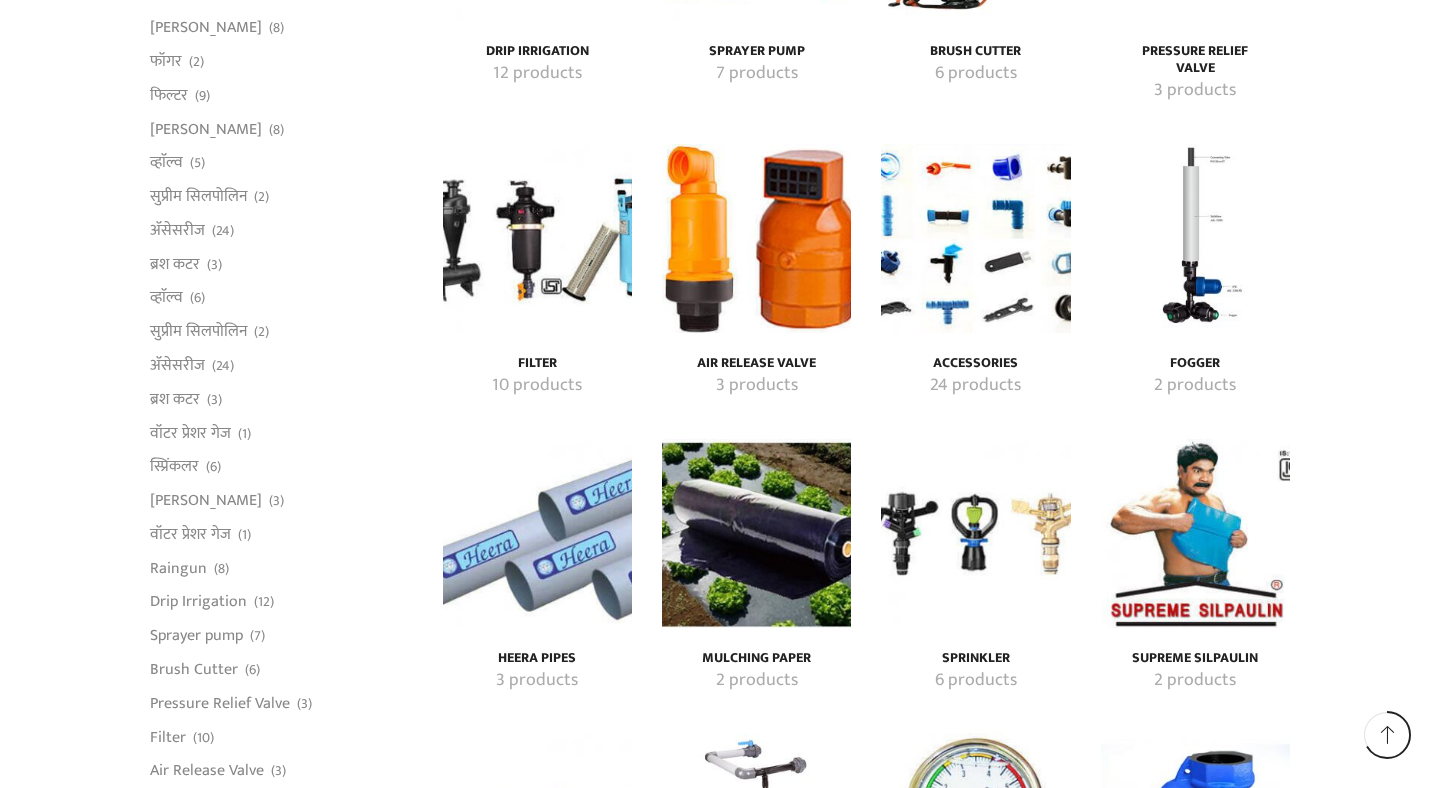 click on "Filter" at bounding box center (537, 363) 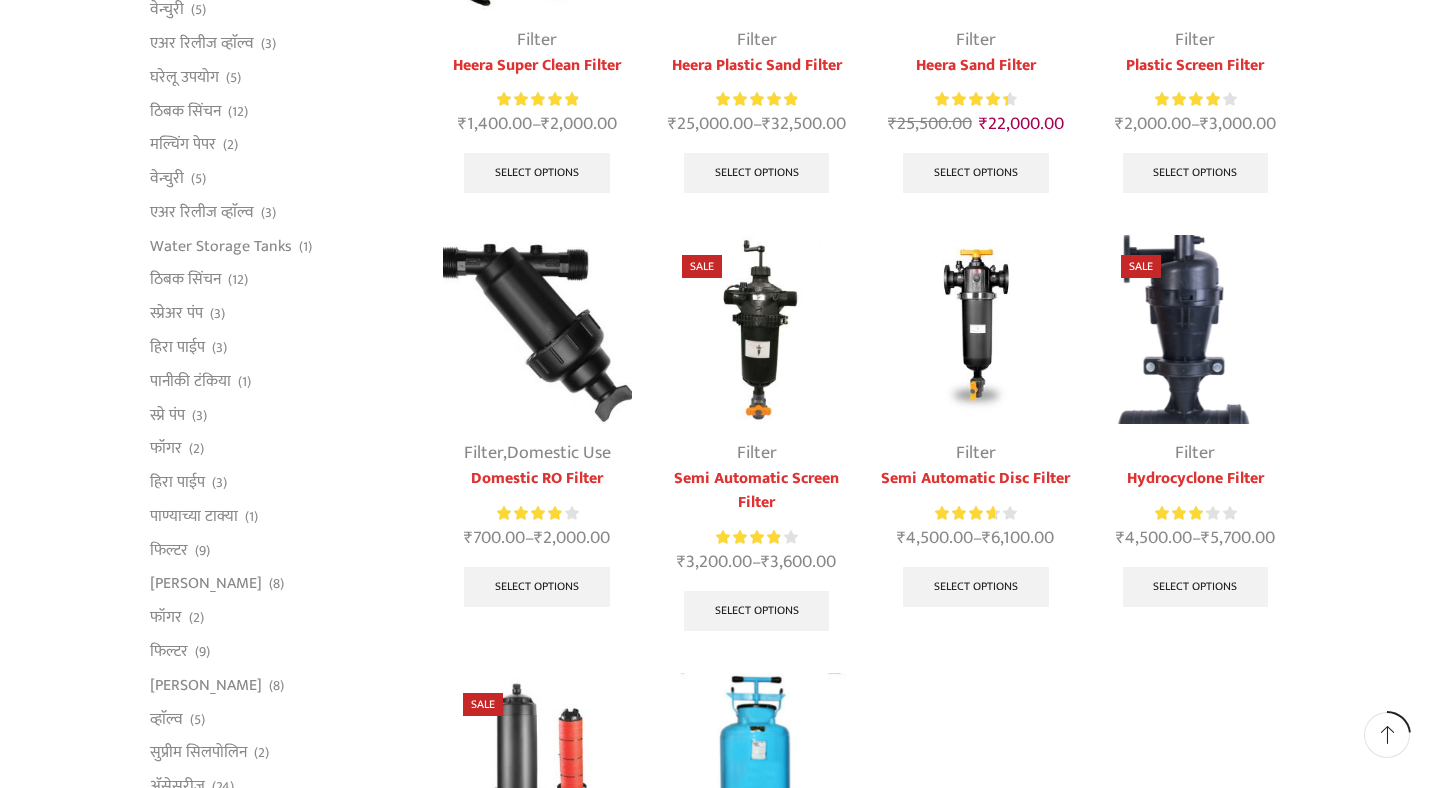 scroll, scrollTop: 440, scrollLeft: 0, axis: vertical 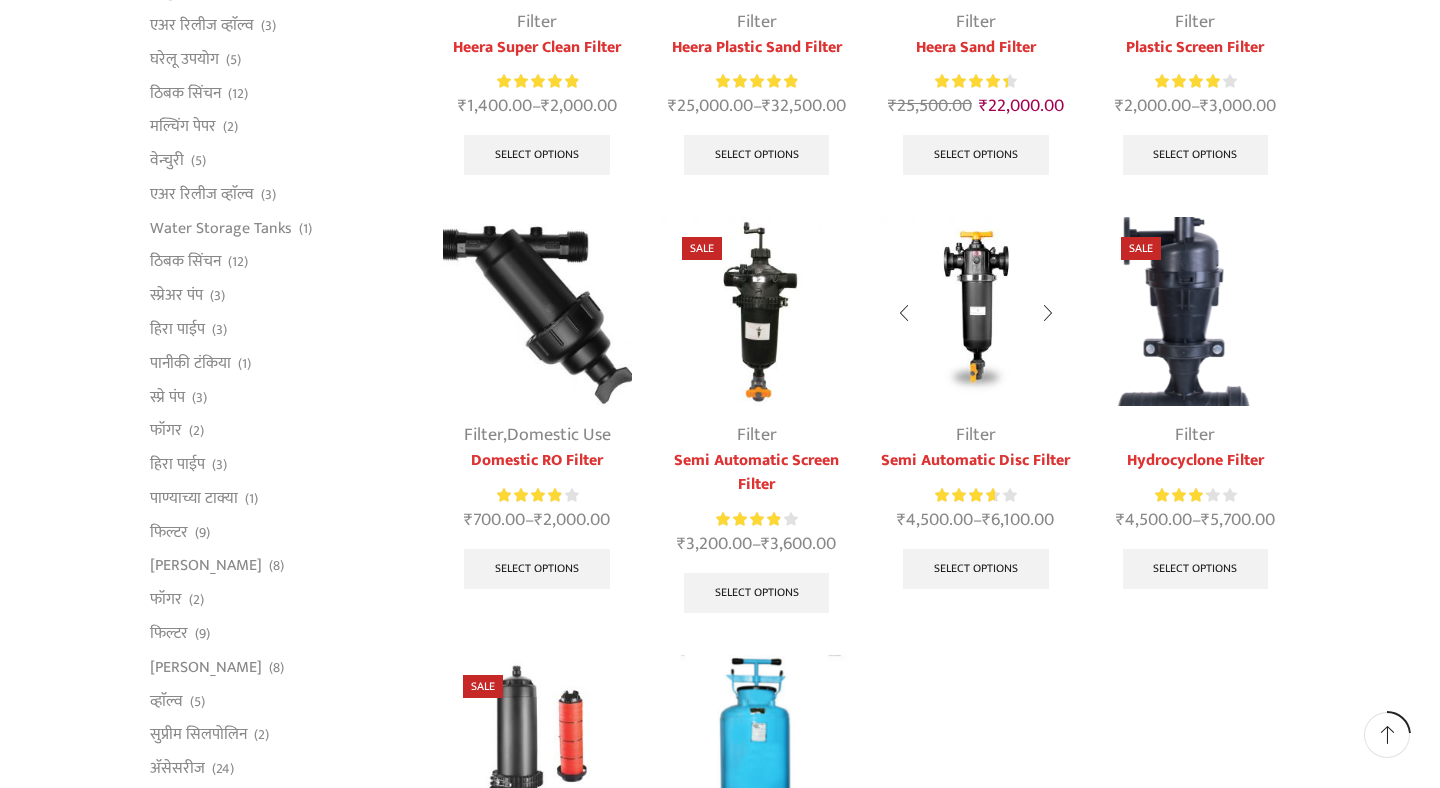 click on "Semi Automatic Disc Filter" at bounding box center (975, 461) 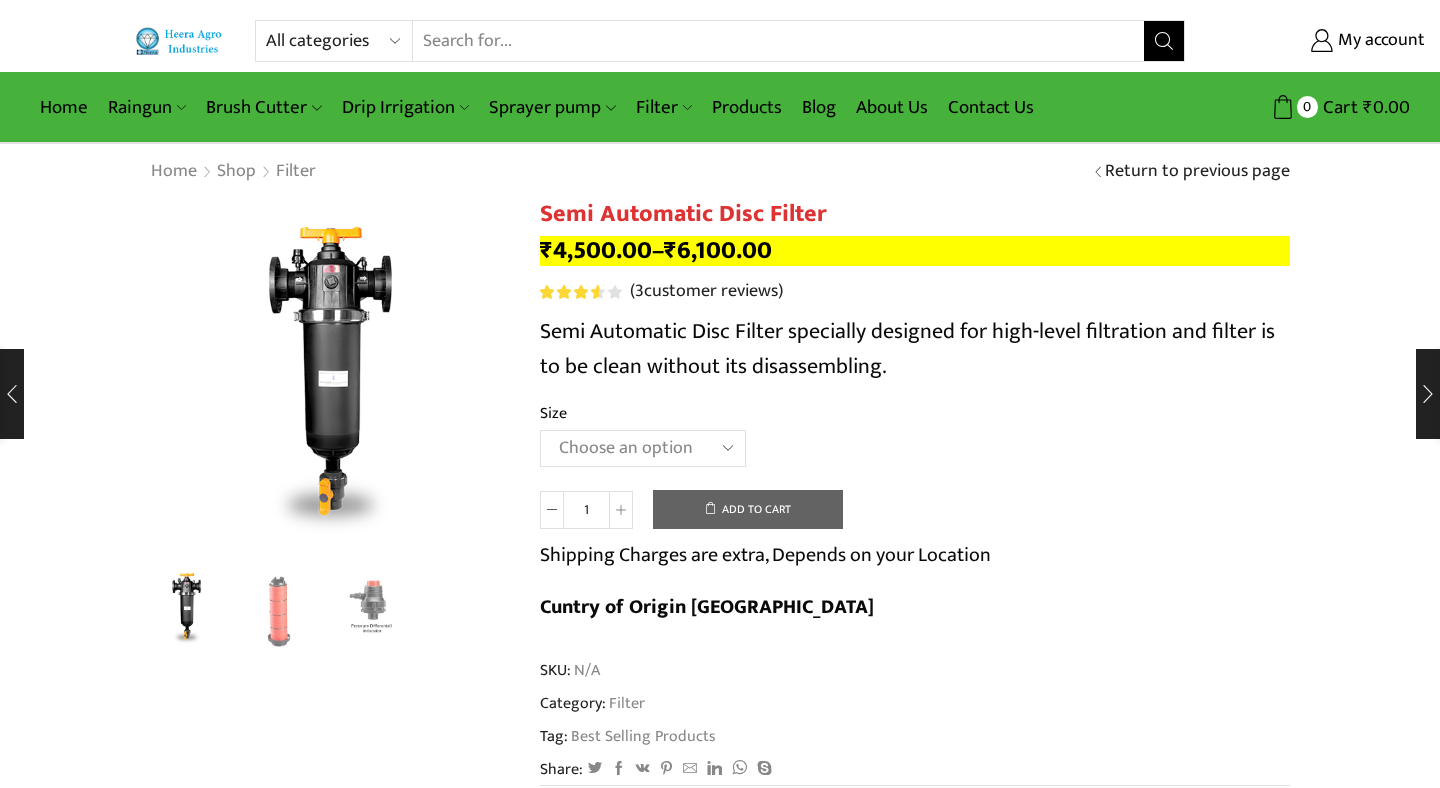 scroll, scrollTop: 0, scrollLeft: 0, axis: both 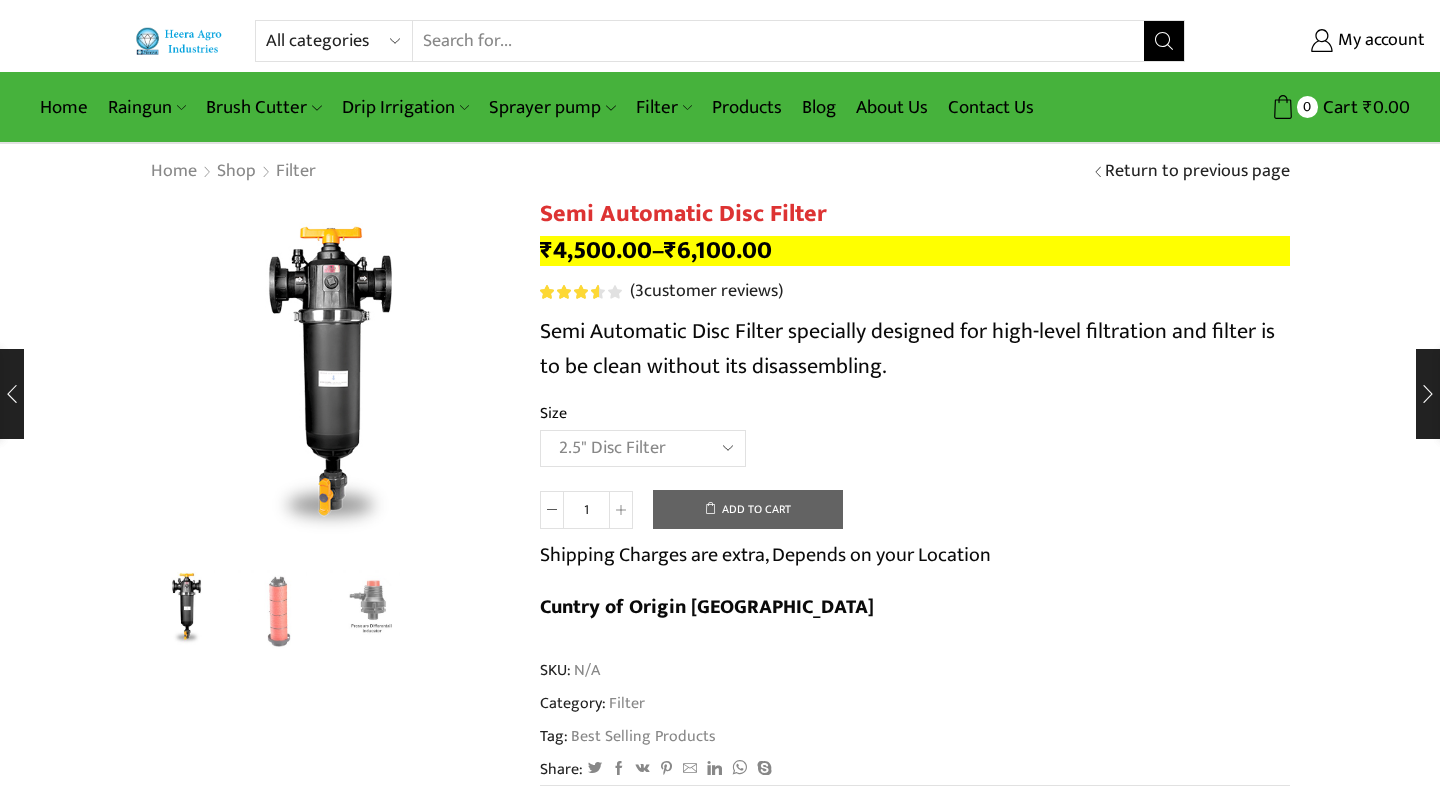 select on "2.5" Disc Filter" 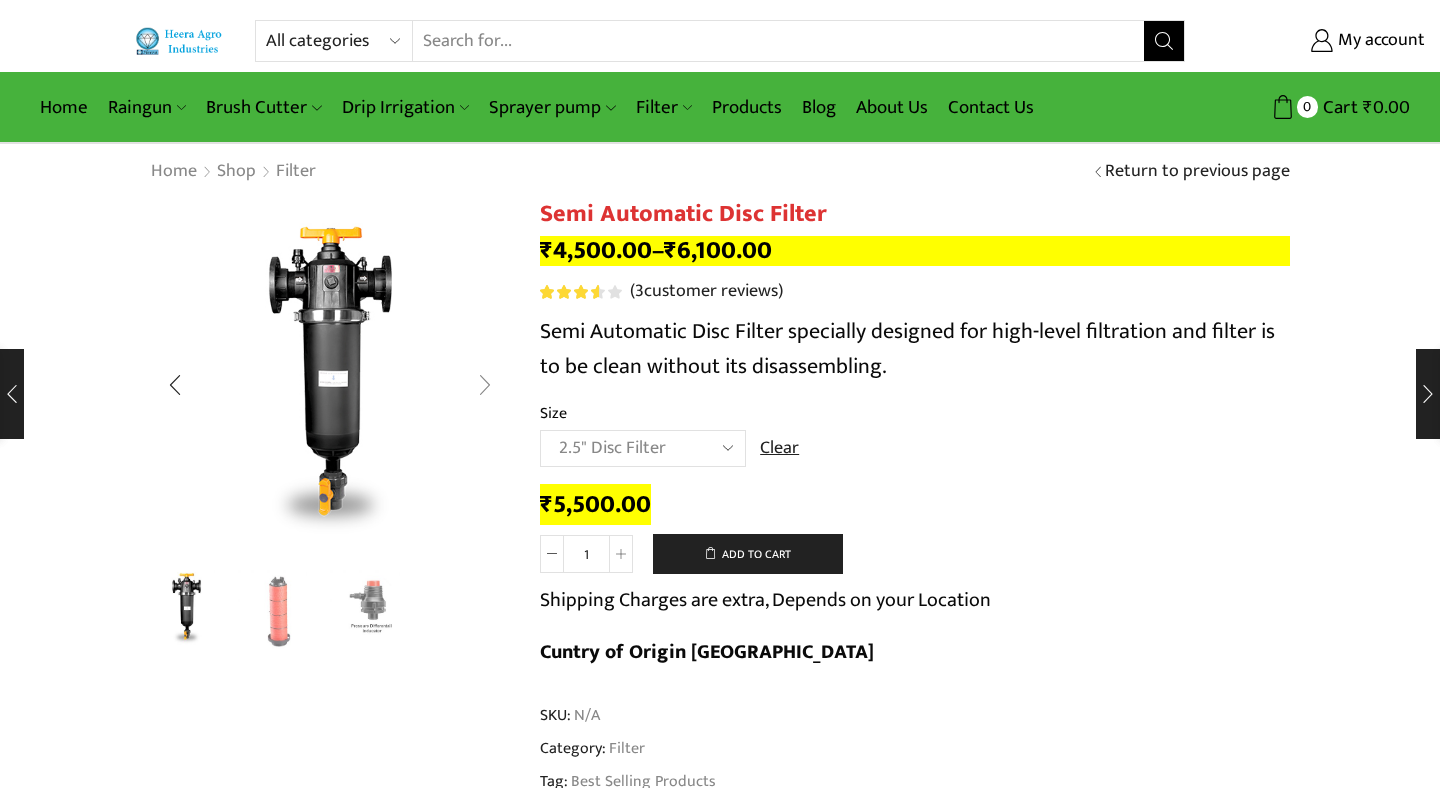 click at bounding box center [485, 385] 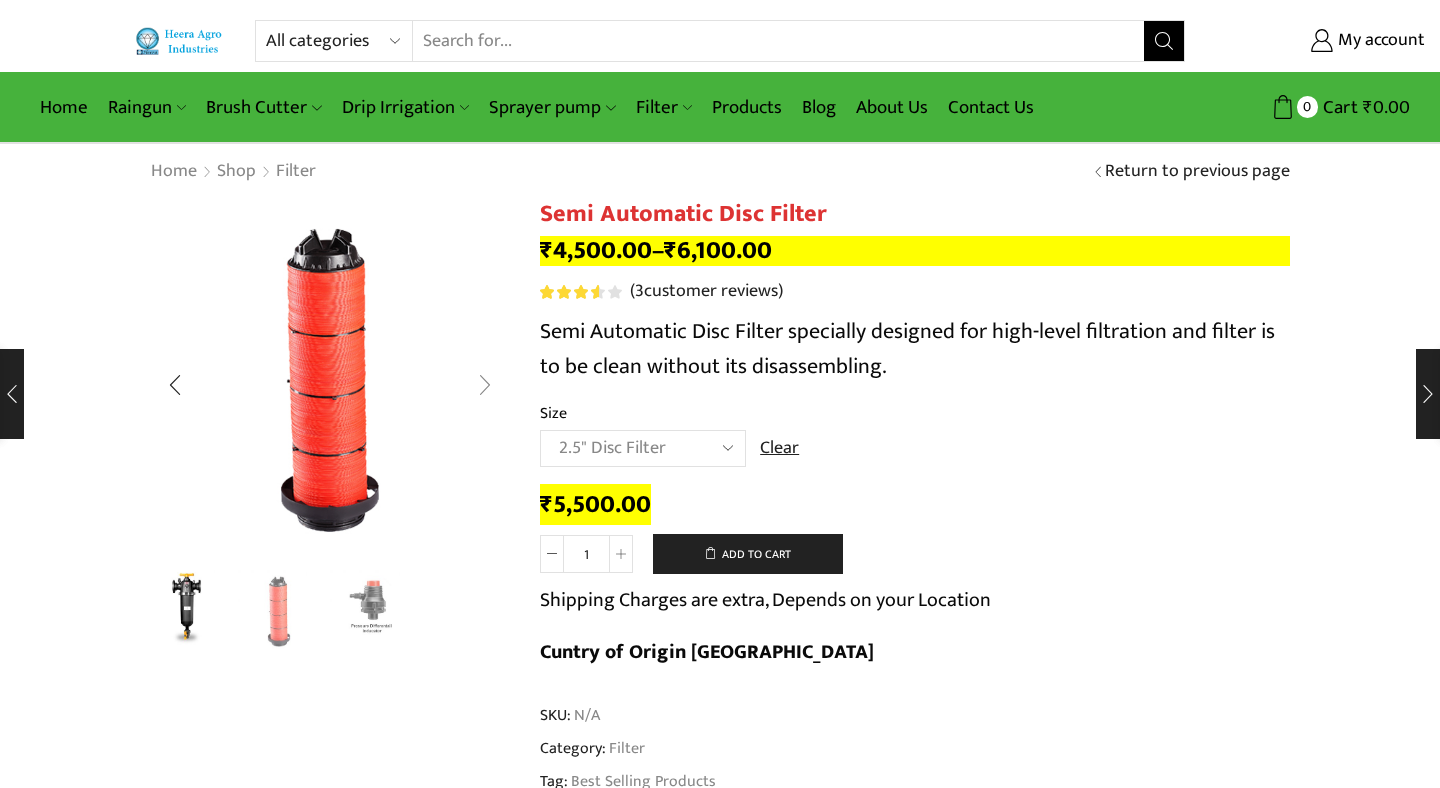 click at bounding box center [485, 385] 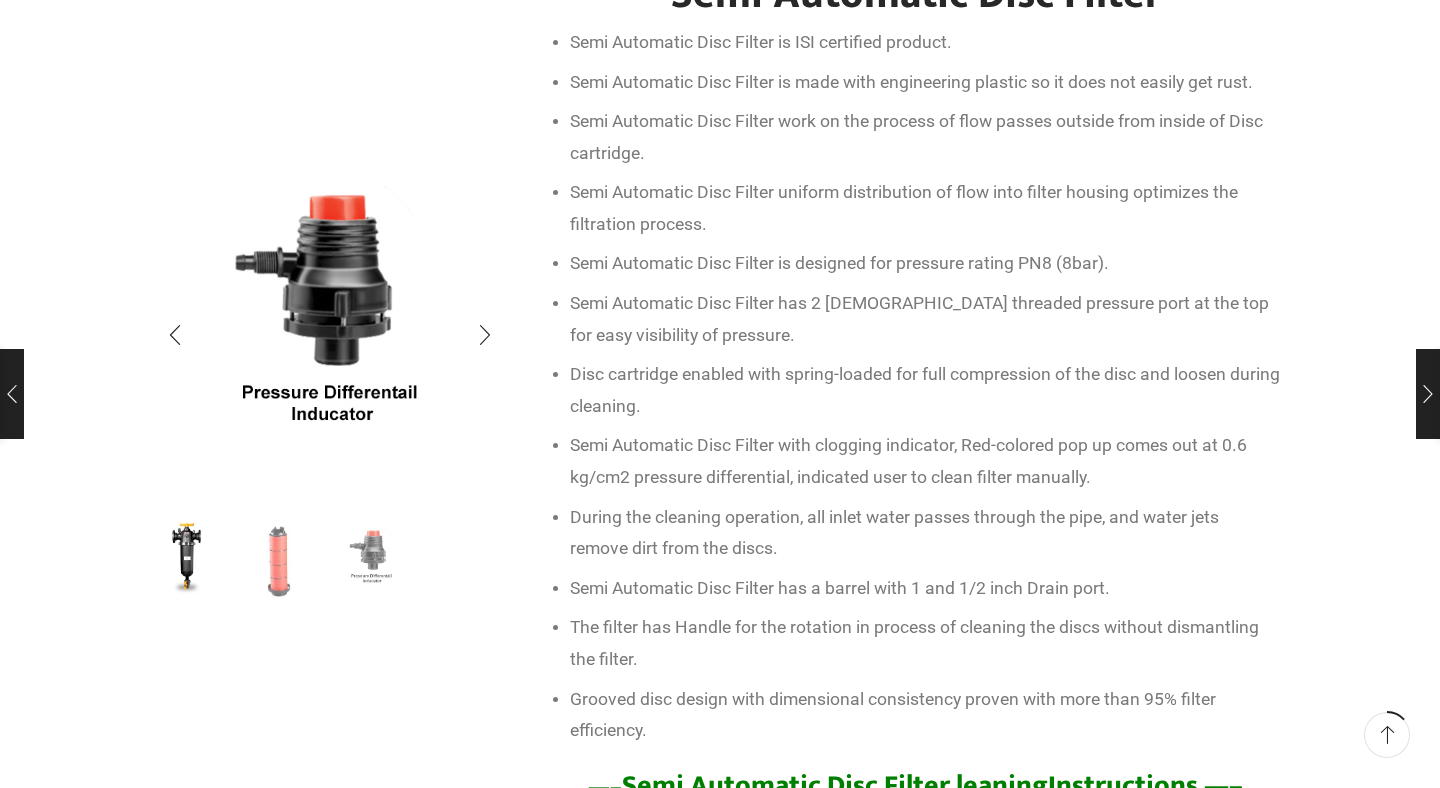 scroll, scrollTop: 952, scrollLeft: 0, axis: vertical 